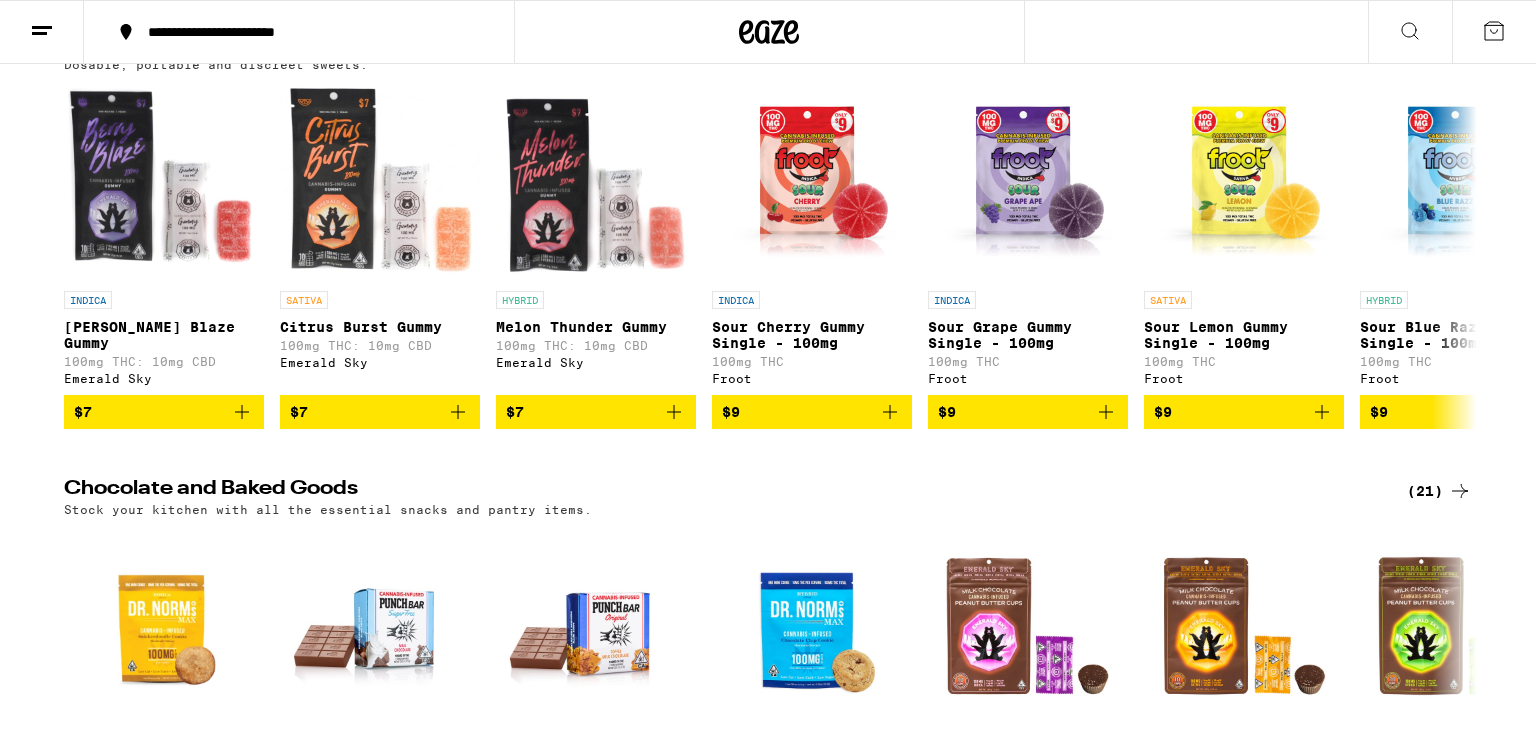 scroll, scrollTop: 244, scrollLeft: 0, axis: vertical 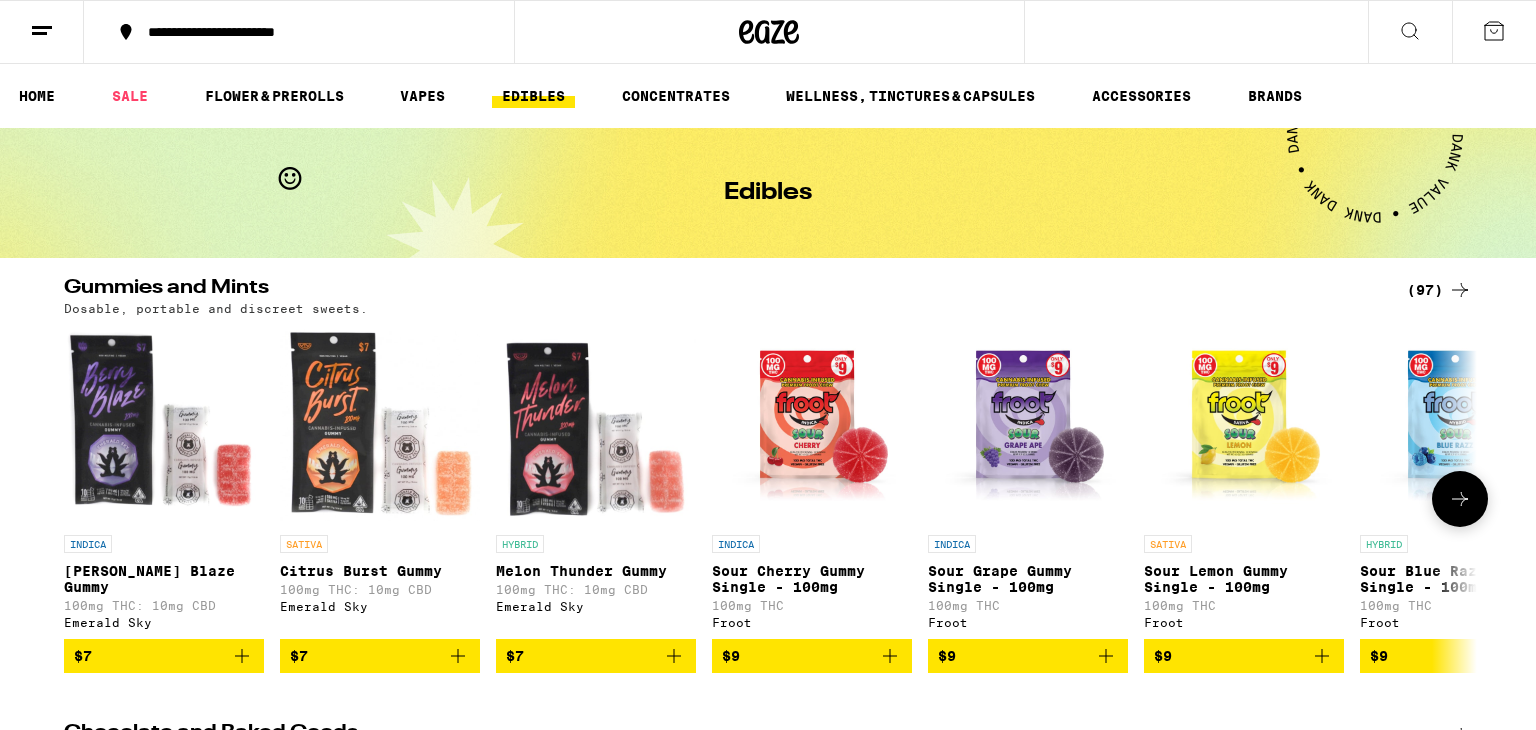 click 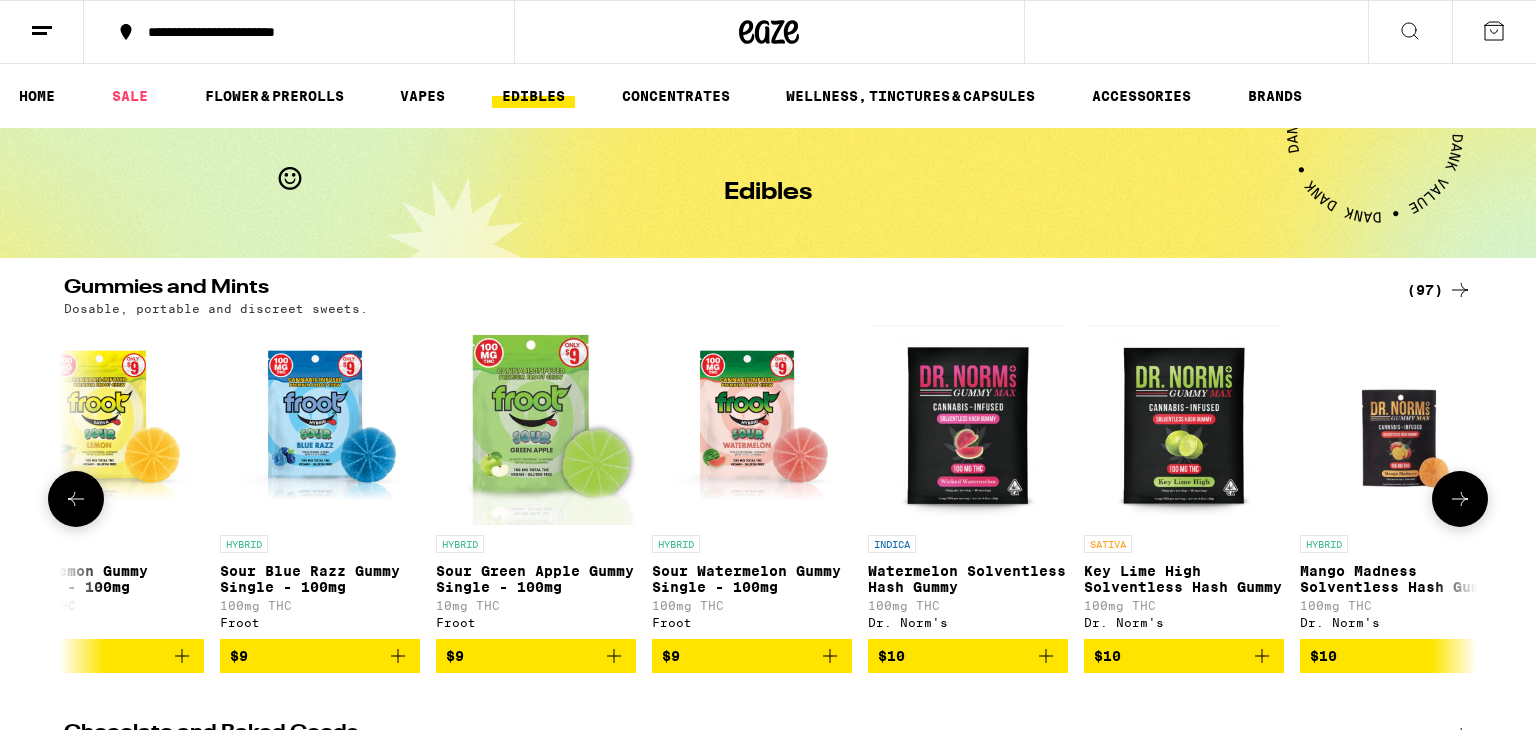 scroll, scrollTop: 0, scrollLeft: 1190, axis: horizontal 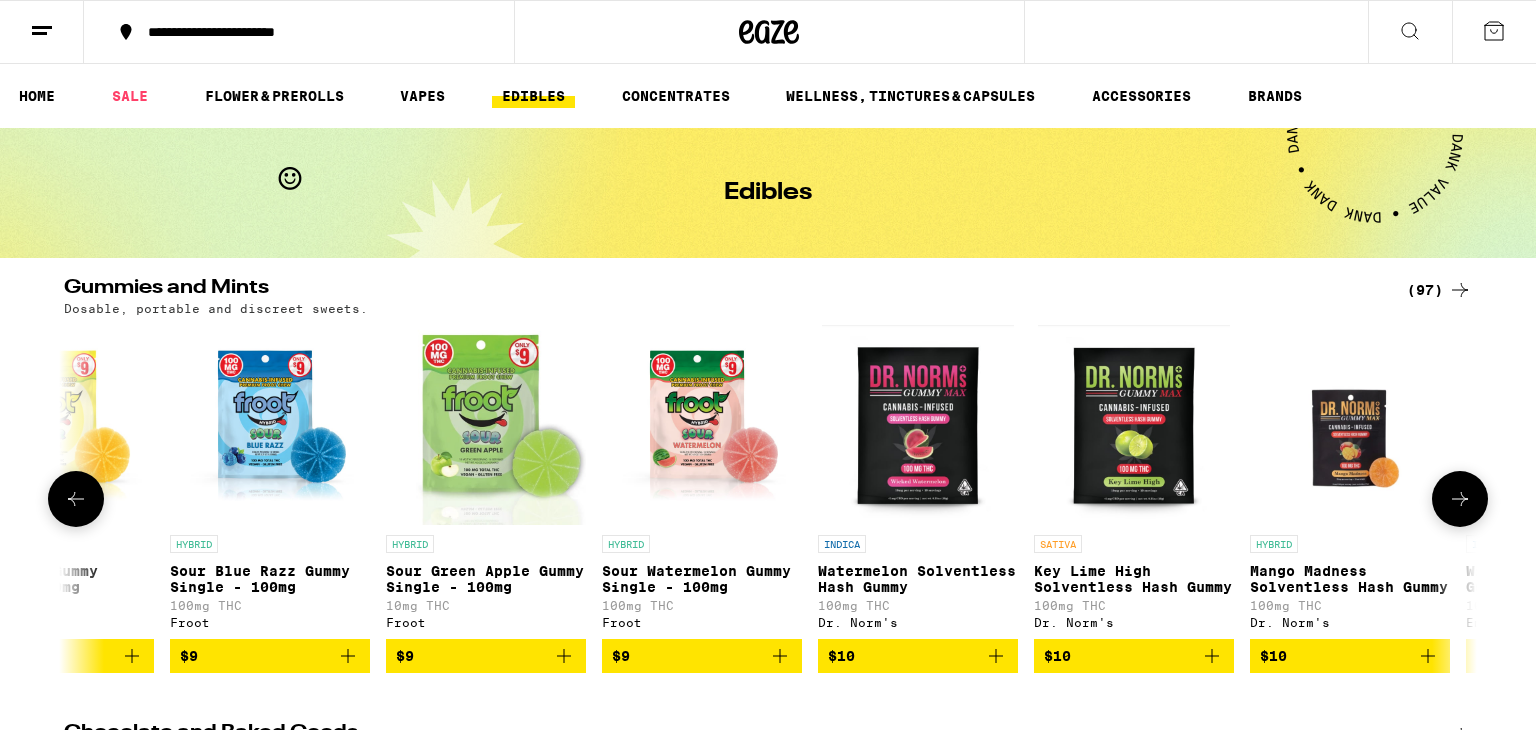 click at bounding box center [918, 425] 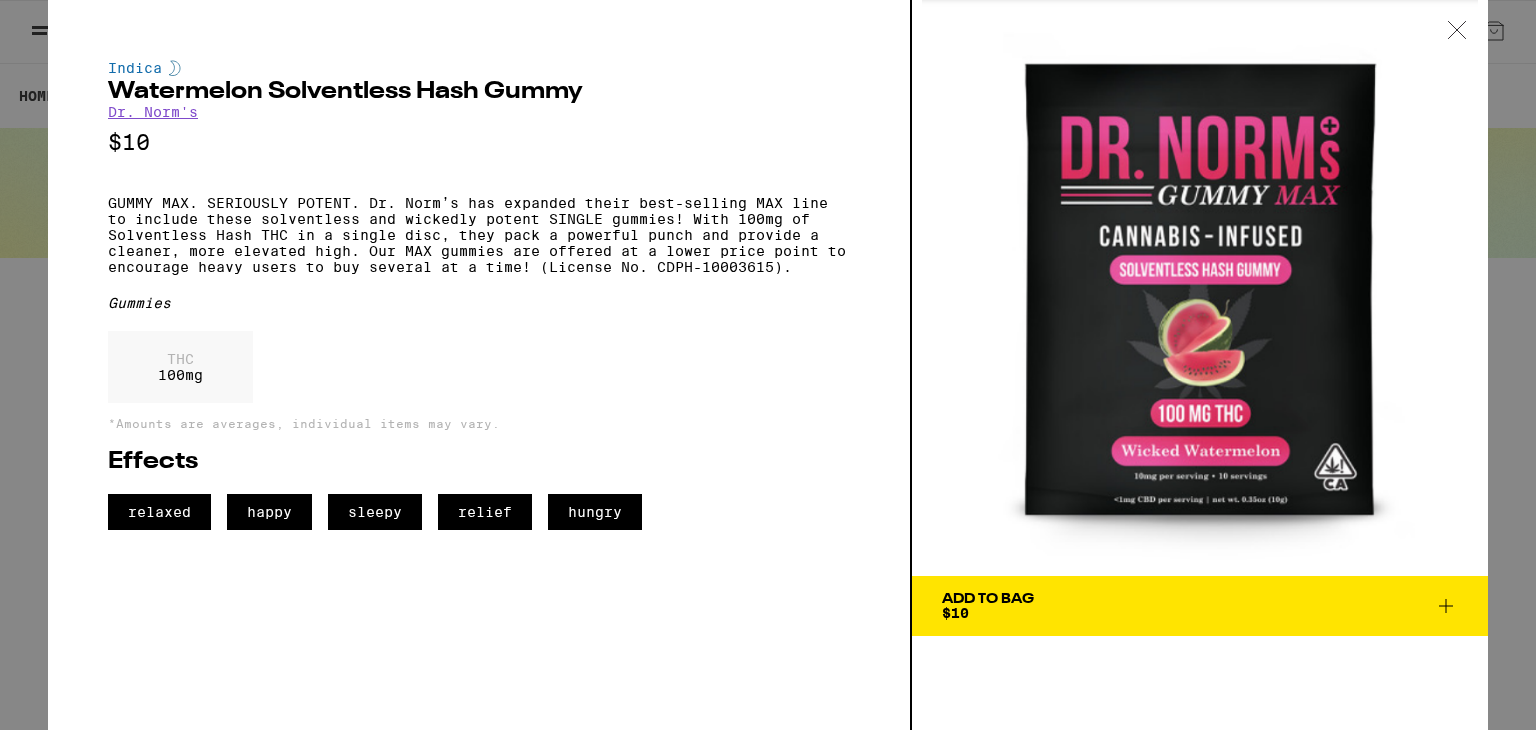 scroll, scrollTop: 0, scrollLeft: 0, axis: both 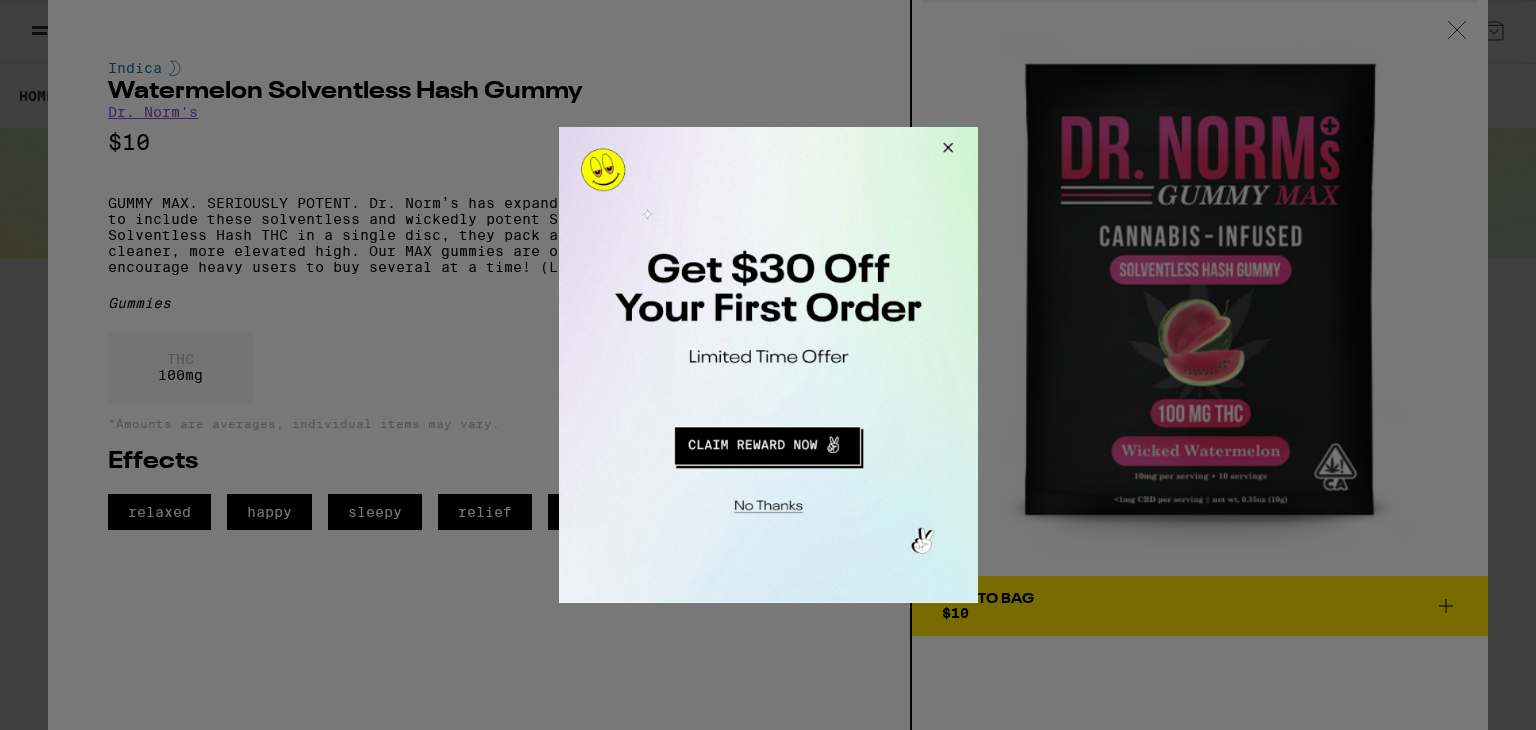 click at bounding box center (766, 443) 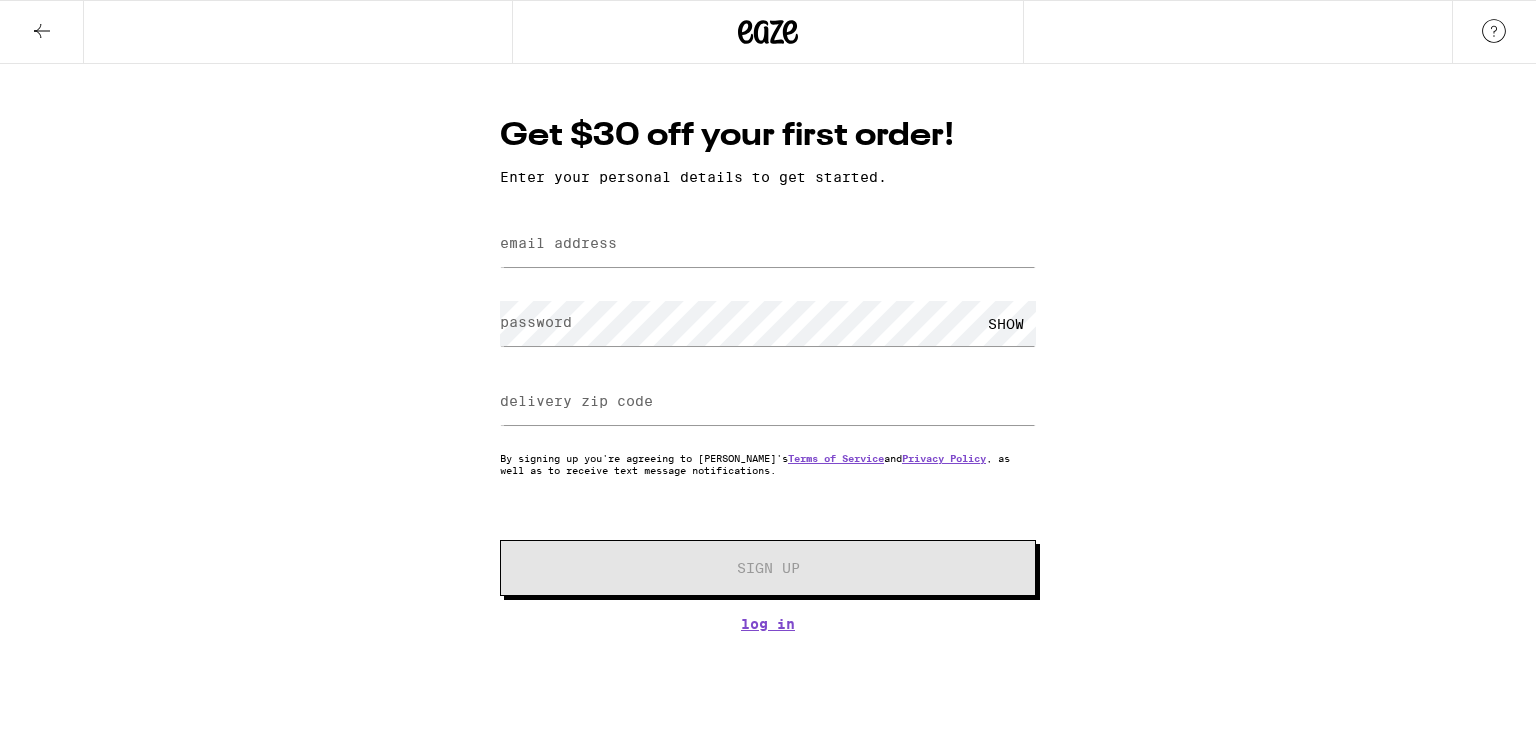 scroll, scrollTop: 0, scrollLeft: 0, axis: both 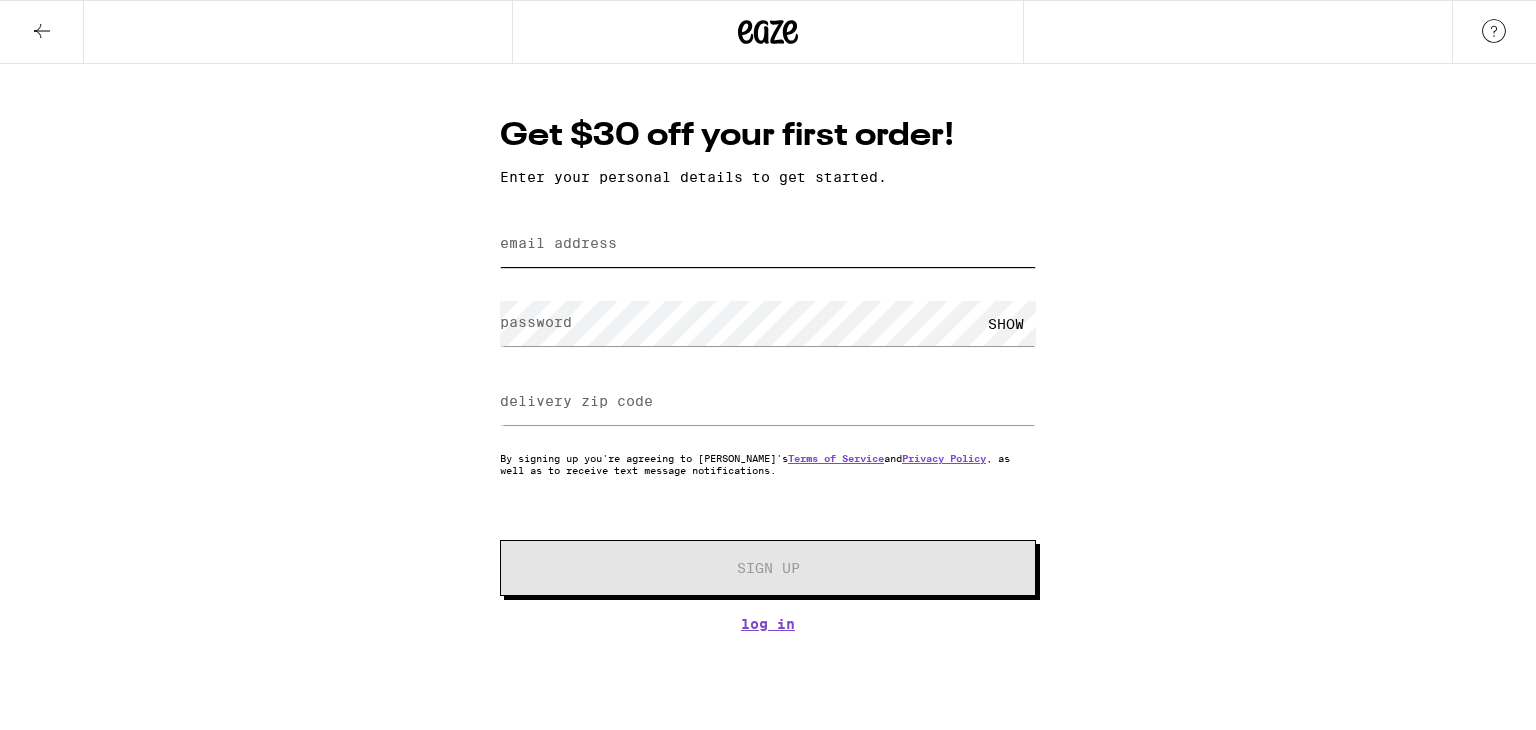 click on "email address" at bounding box center [768, 244] 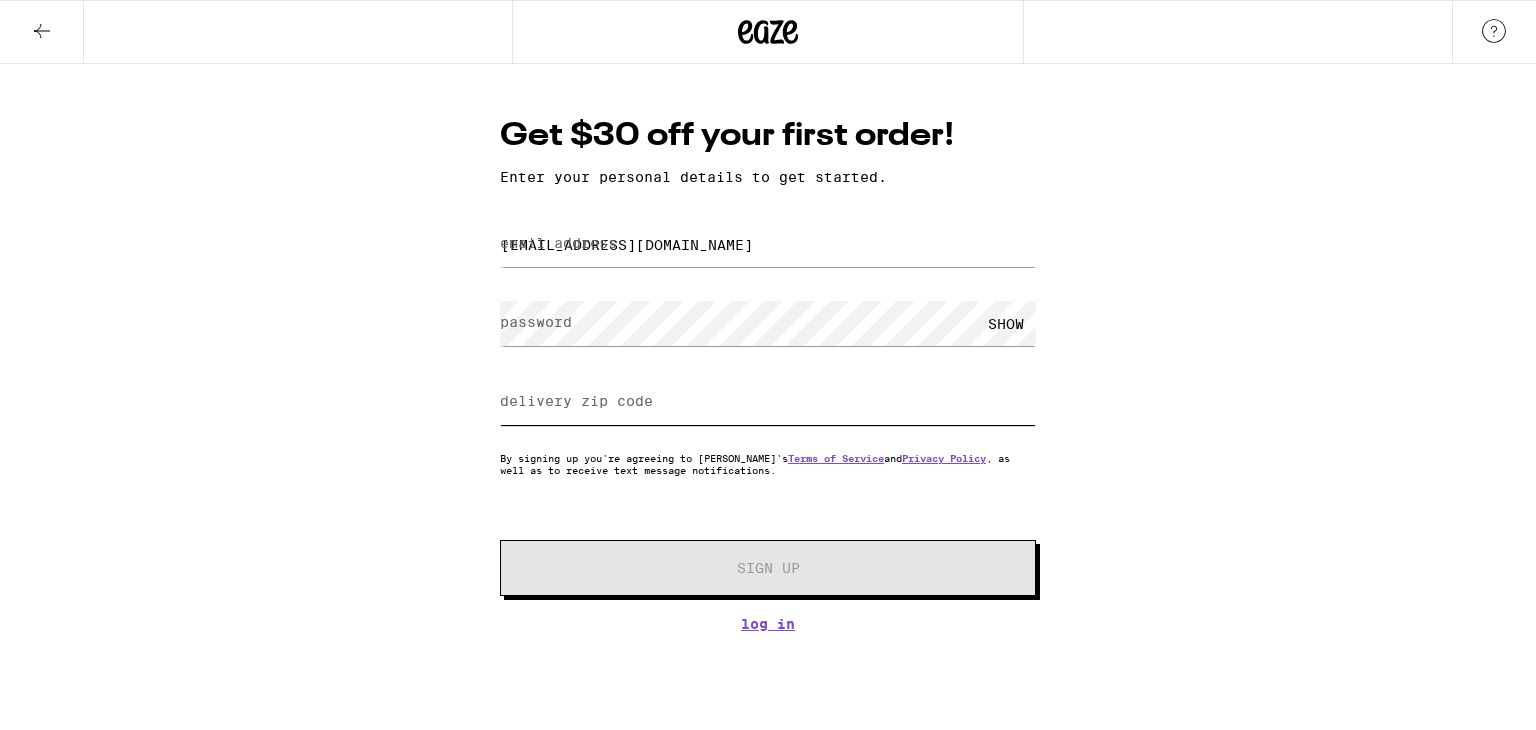 type on "92592" 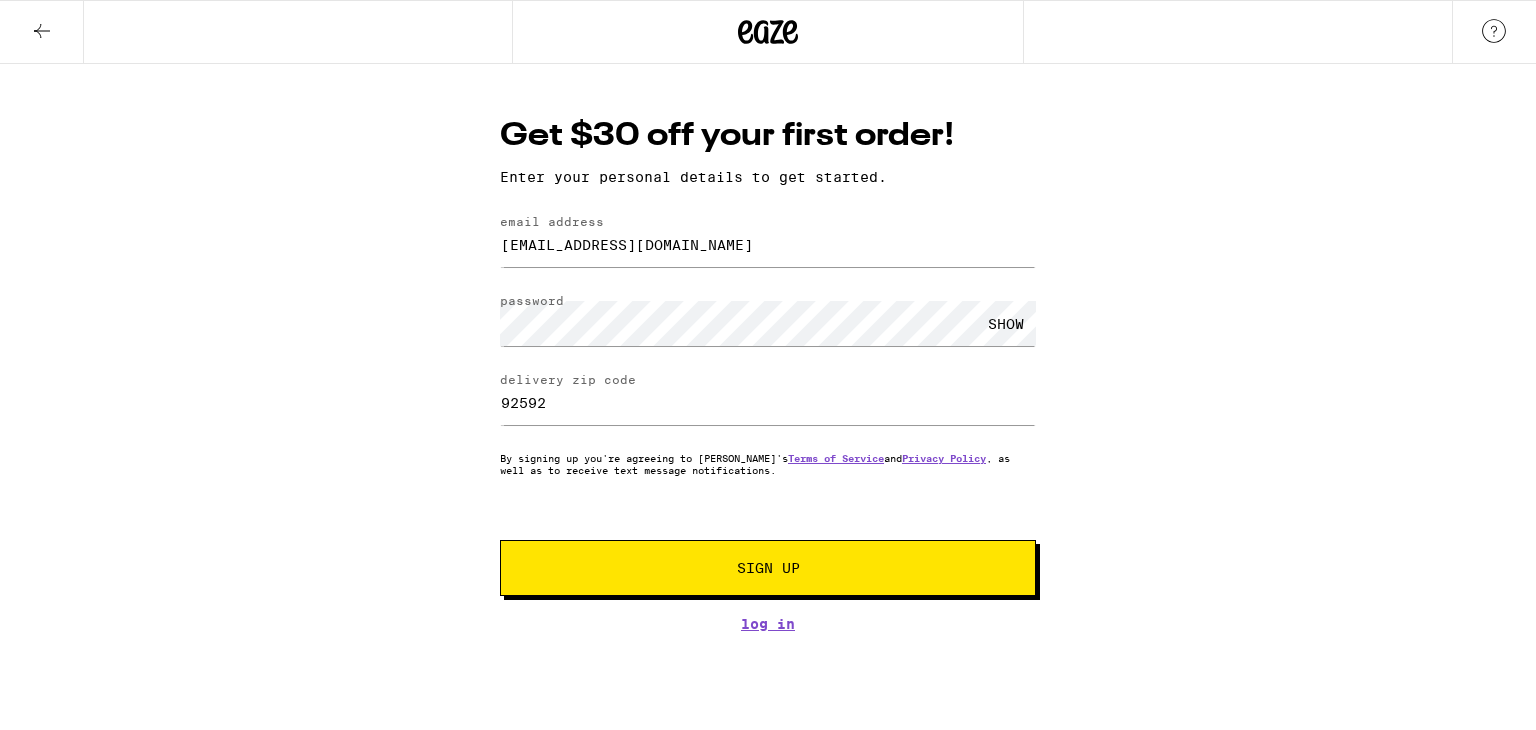 click on "SHOW" at bounding box center (1006, 323) 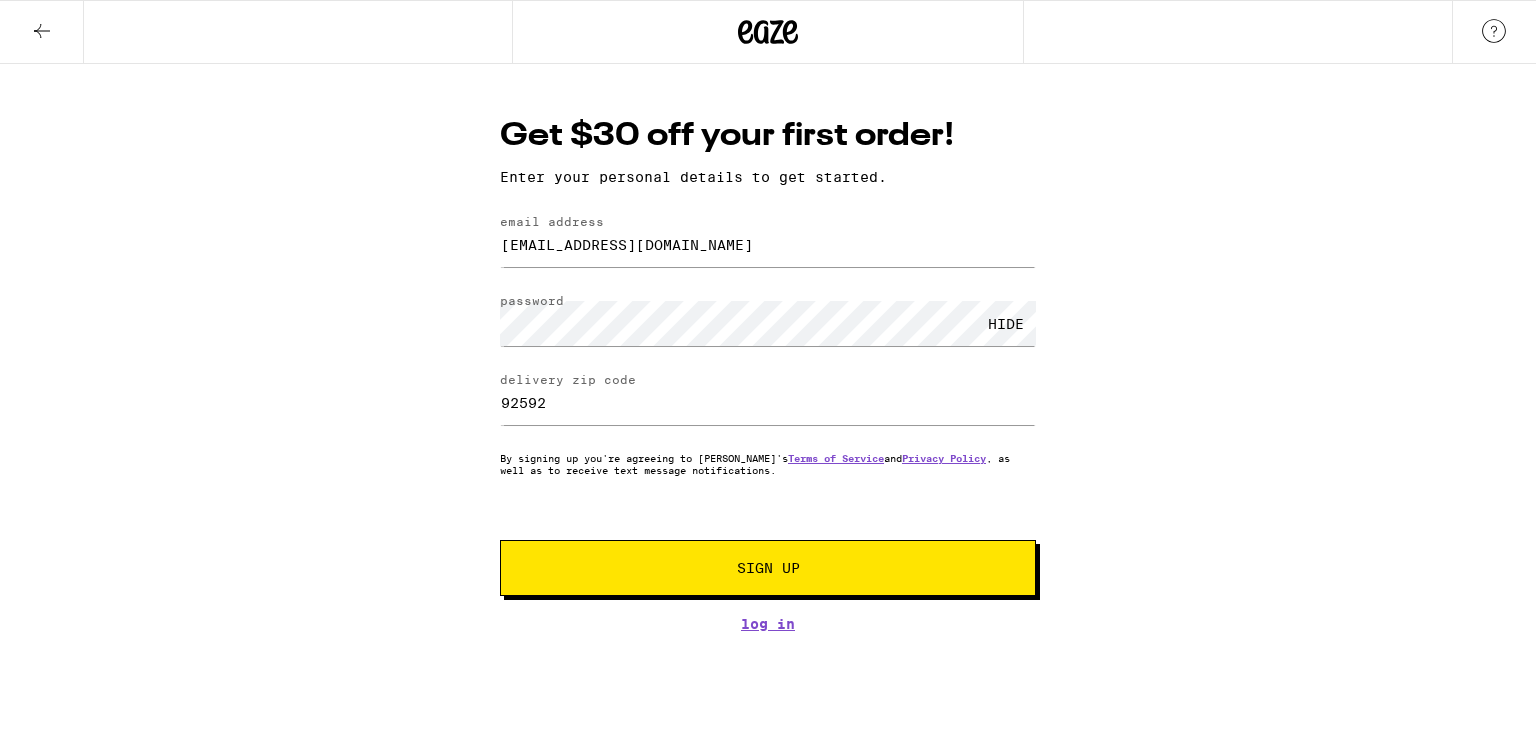 click on "Sign Up" at bounding box center [768, 568] 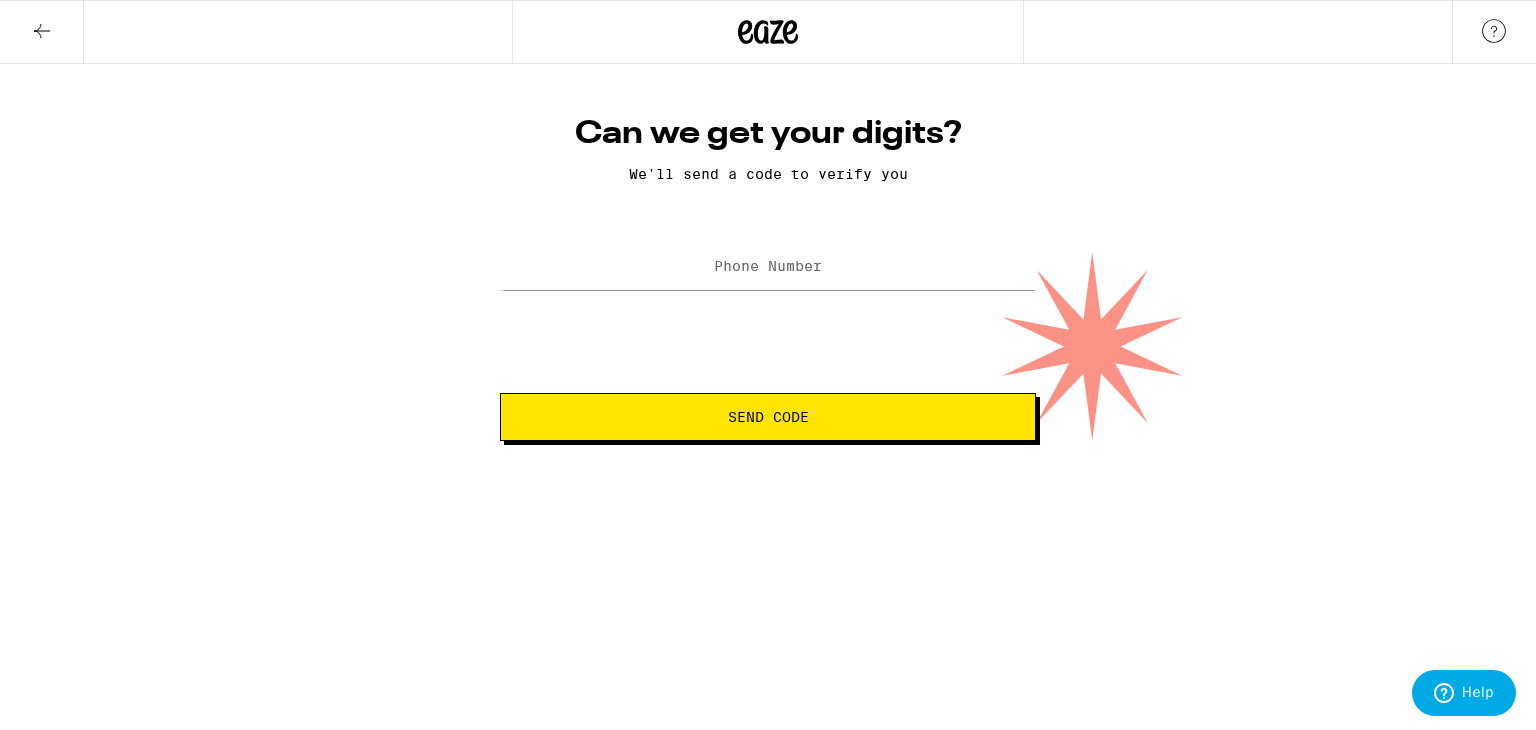 click 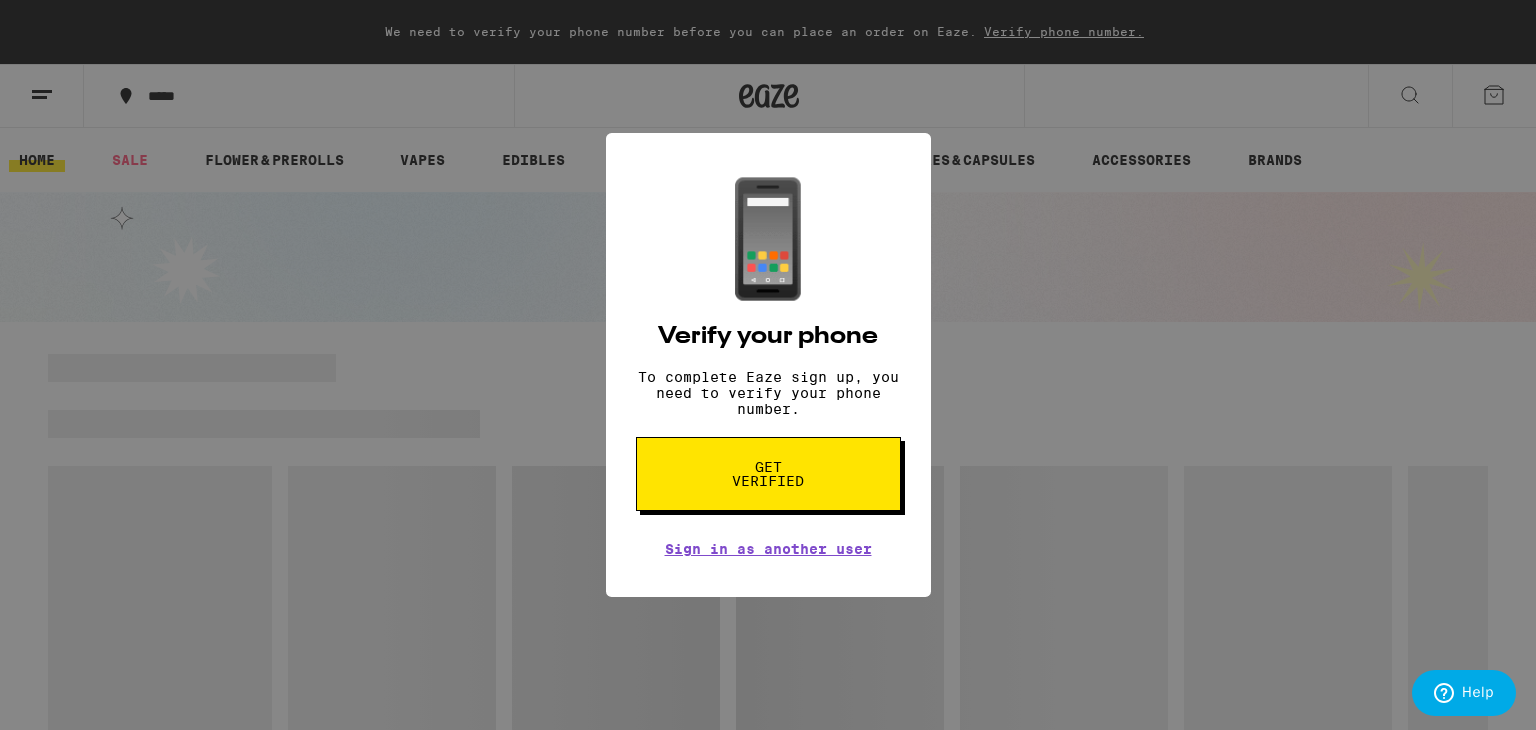 click on "📱 Verify your phone To complete Eaze sign up, you need to verify your phone number. Get verified Sign in as another user" at bounding box center (768, 365) 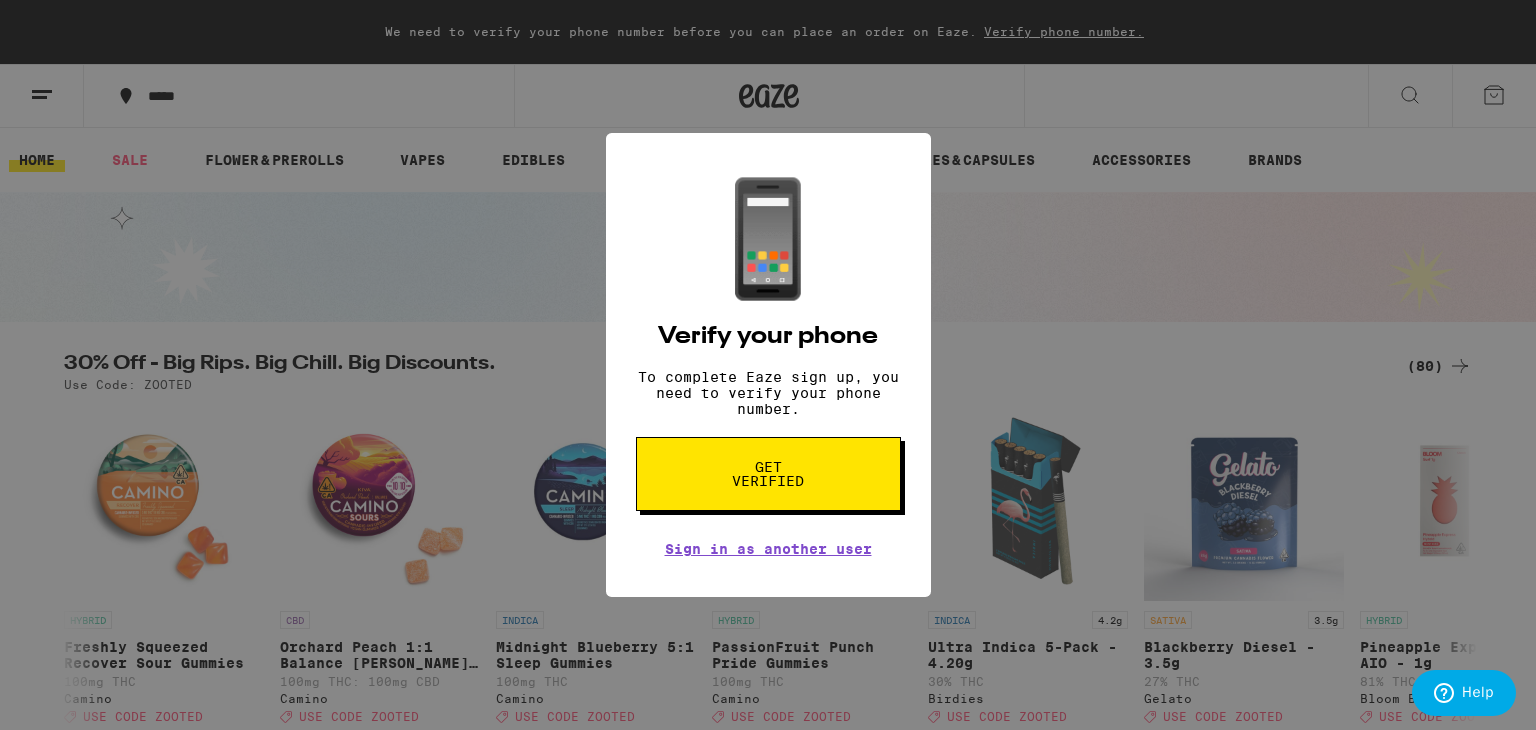 click on "Get verified" at bounding box center (768, 474) 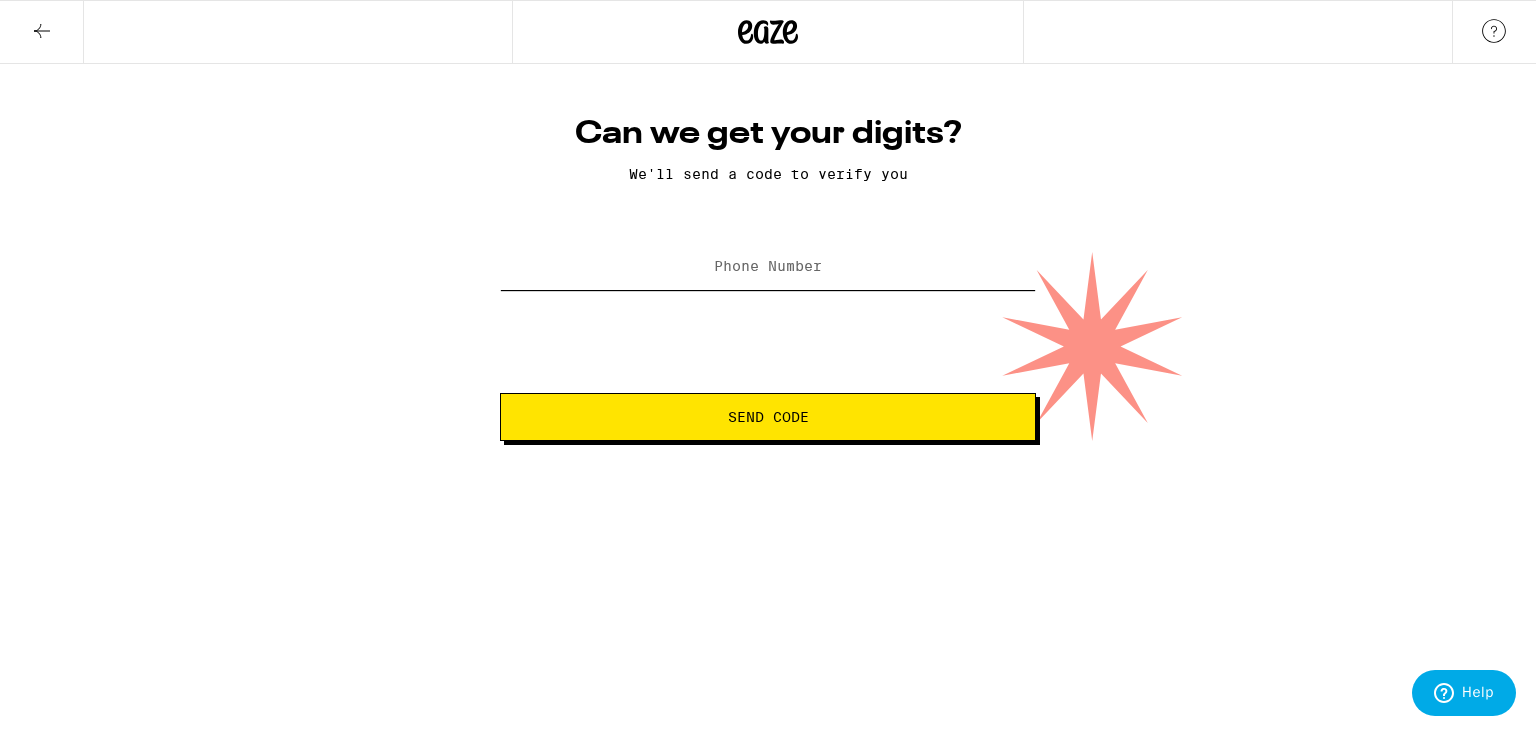 click on "Phone Number" at bounding box center (768, 267) 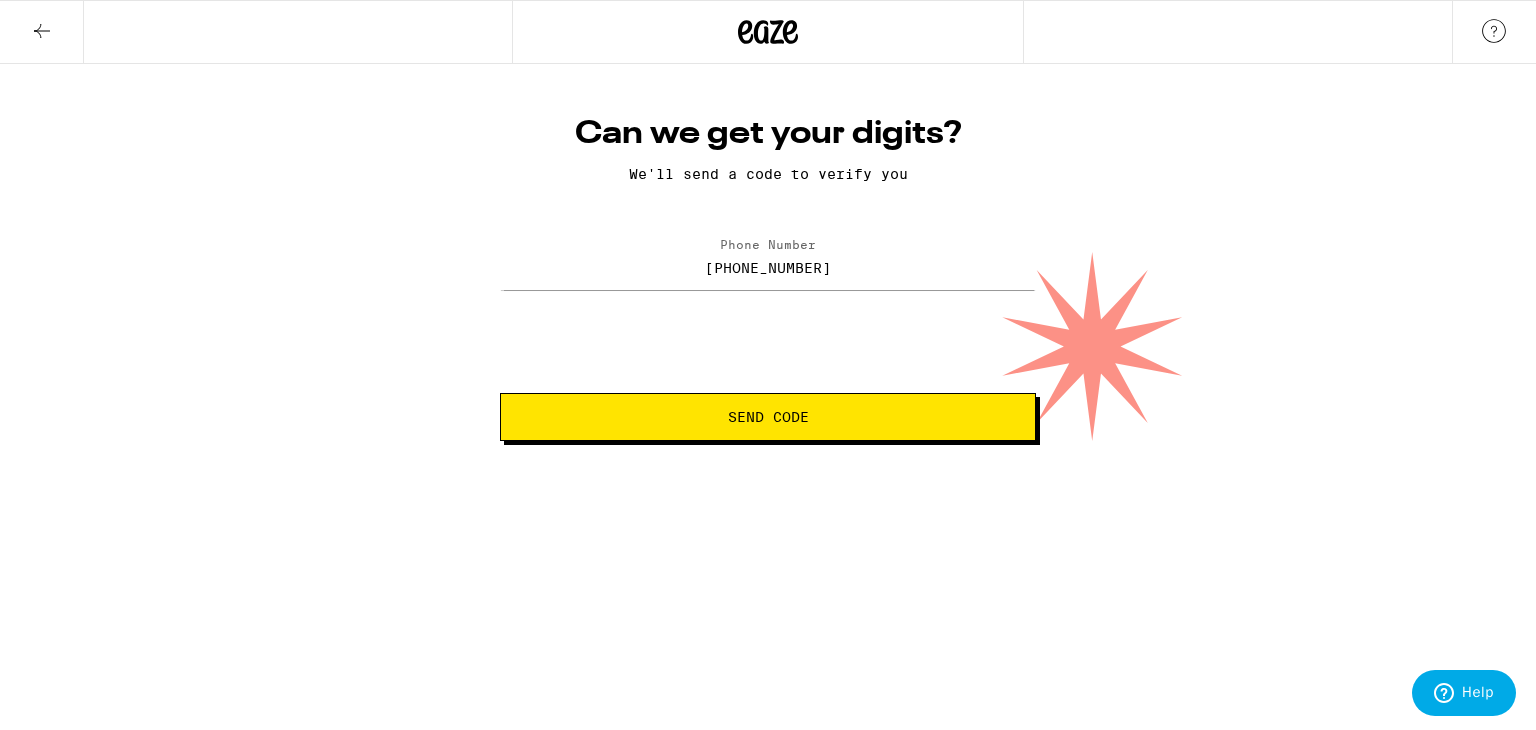 click on "Send Code" at bounding box center (768, 417) 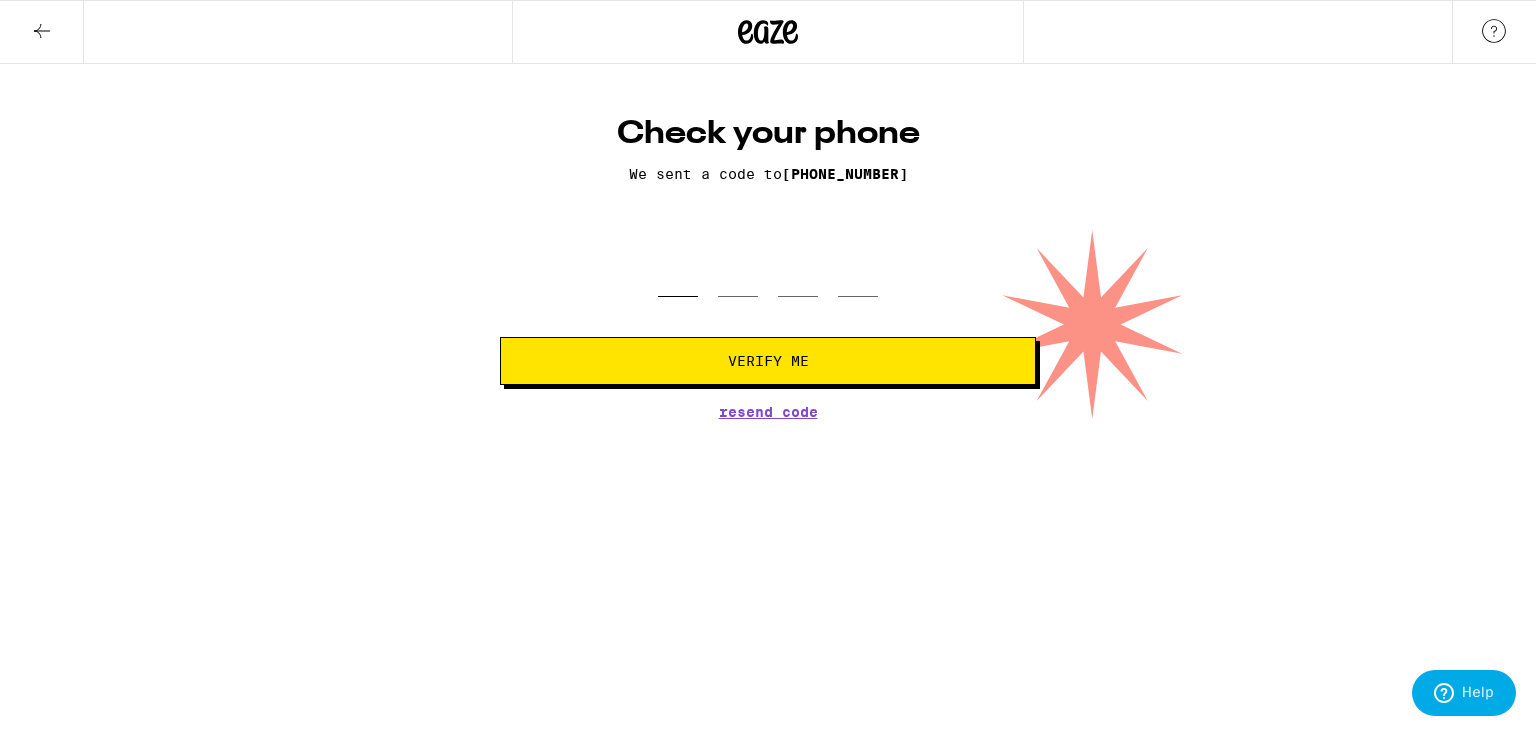 click at bounding box center (678, 267) 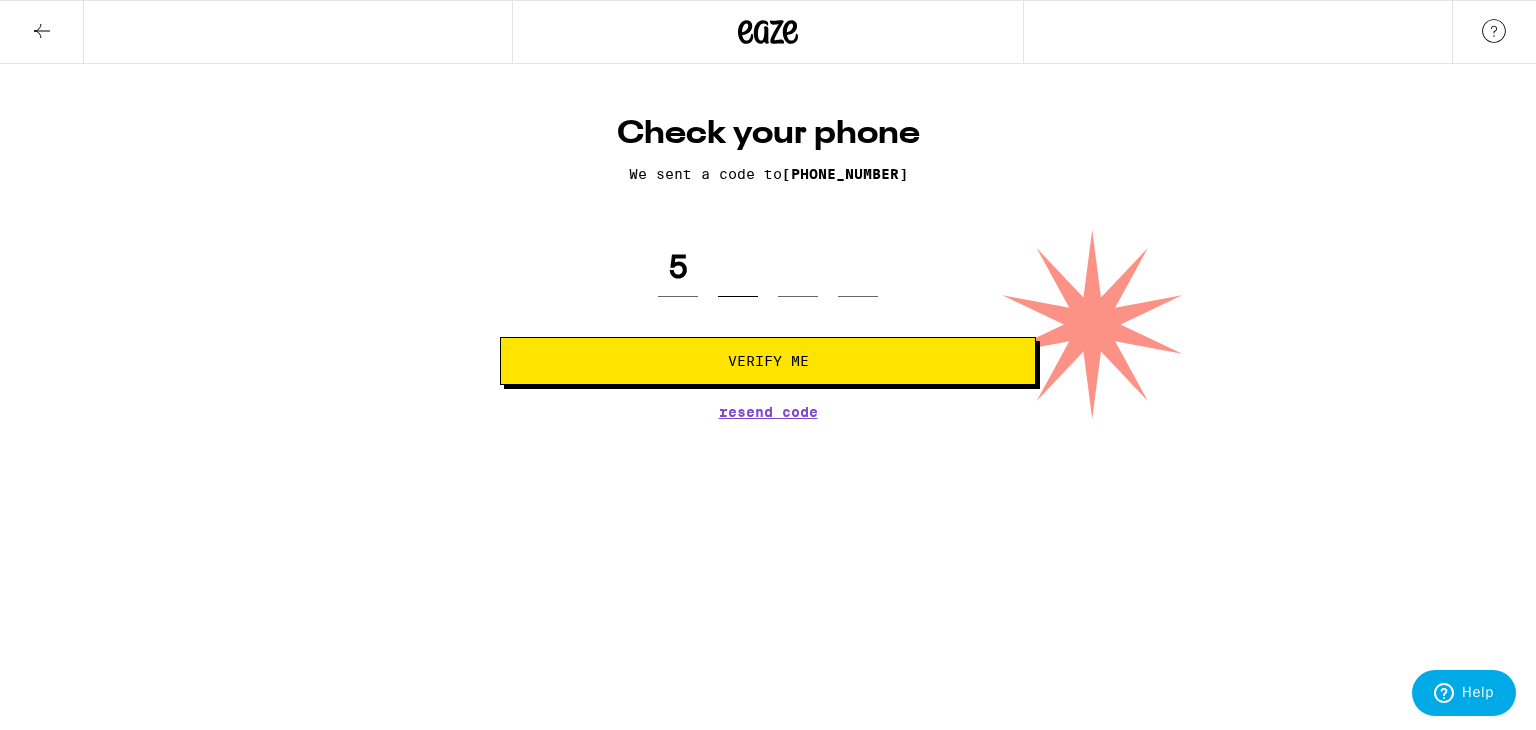 type on "4" 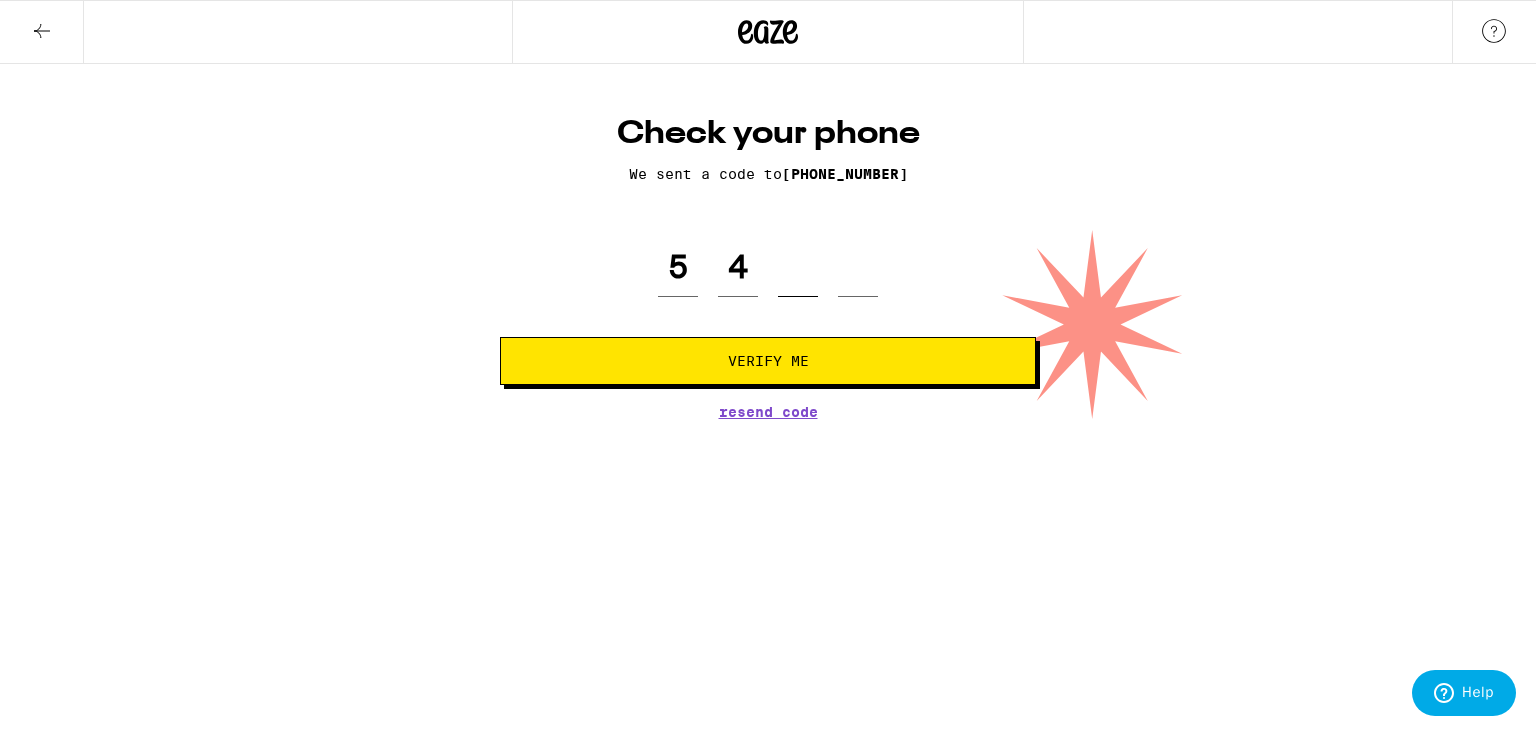type on "5" 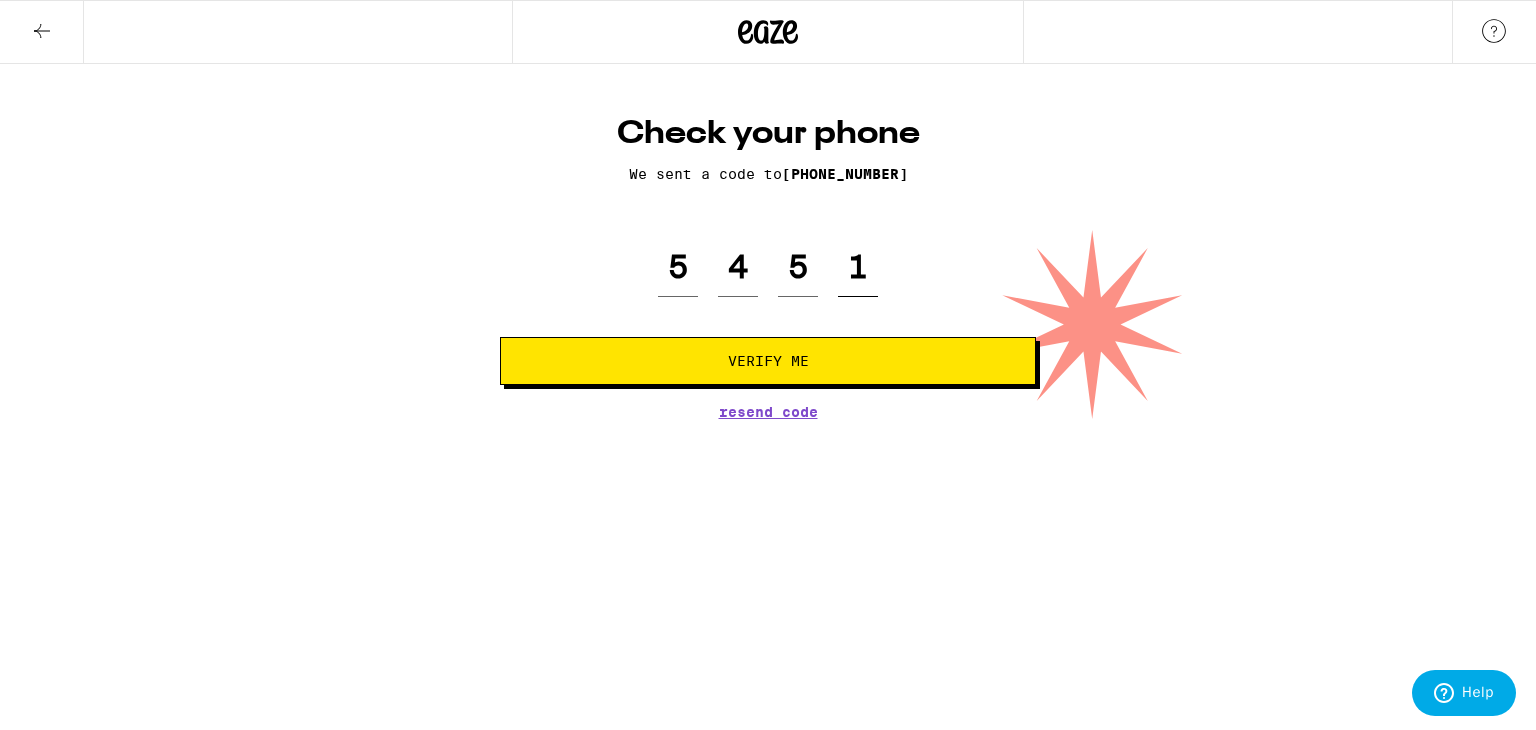 type on "1" 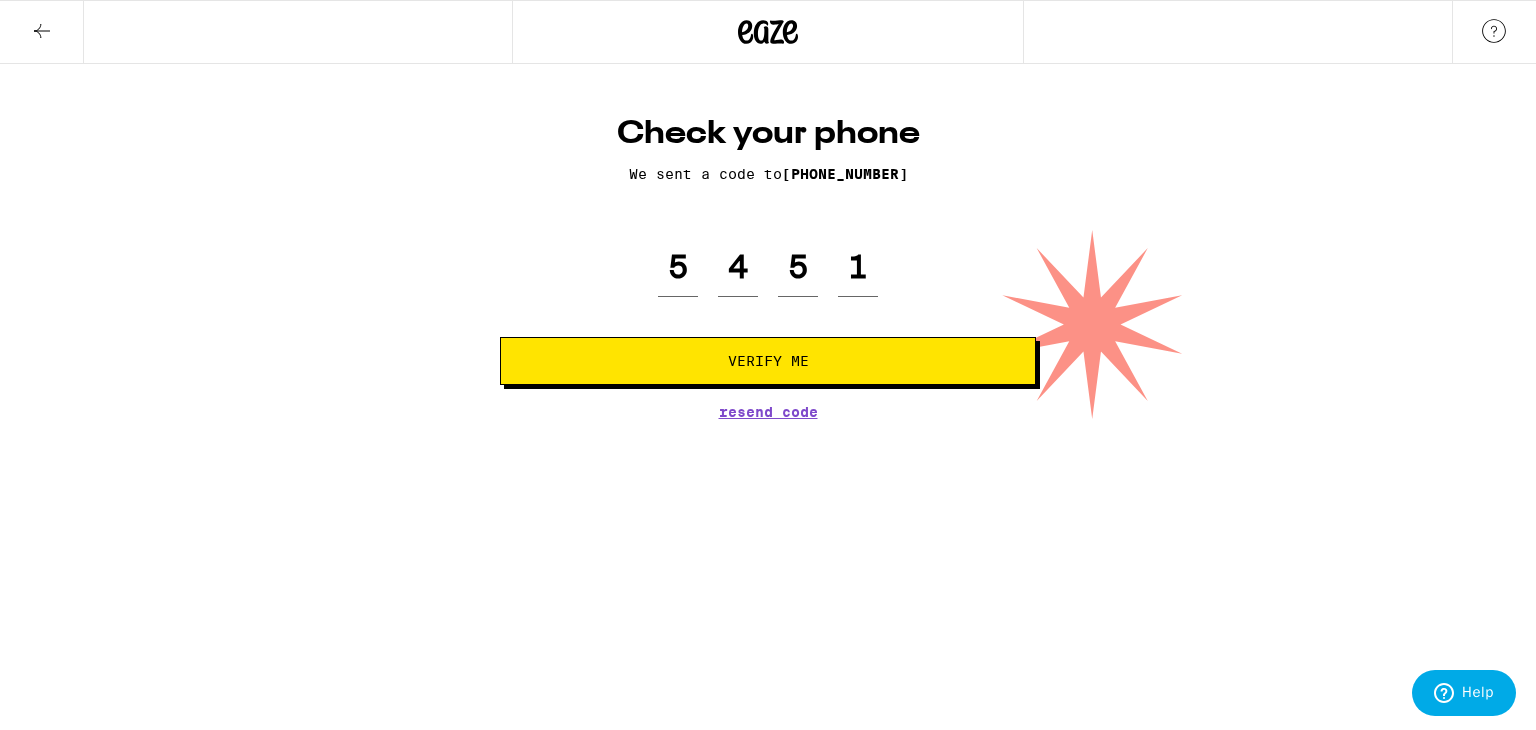 click on "Verify Me" at bounding box center [768, 361] 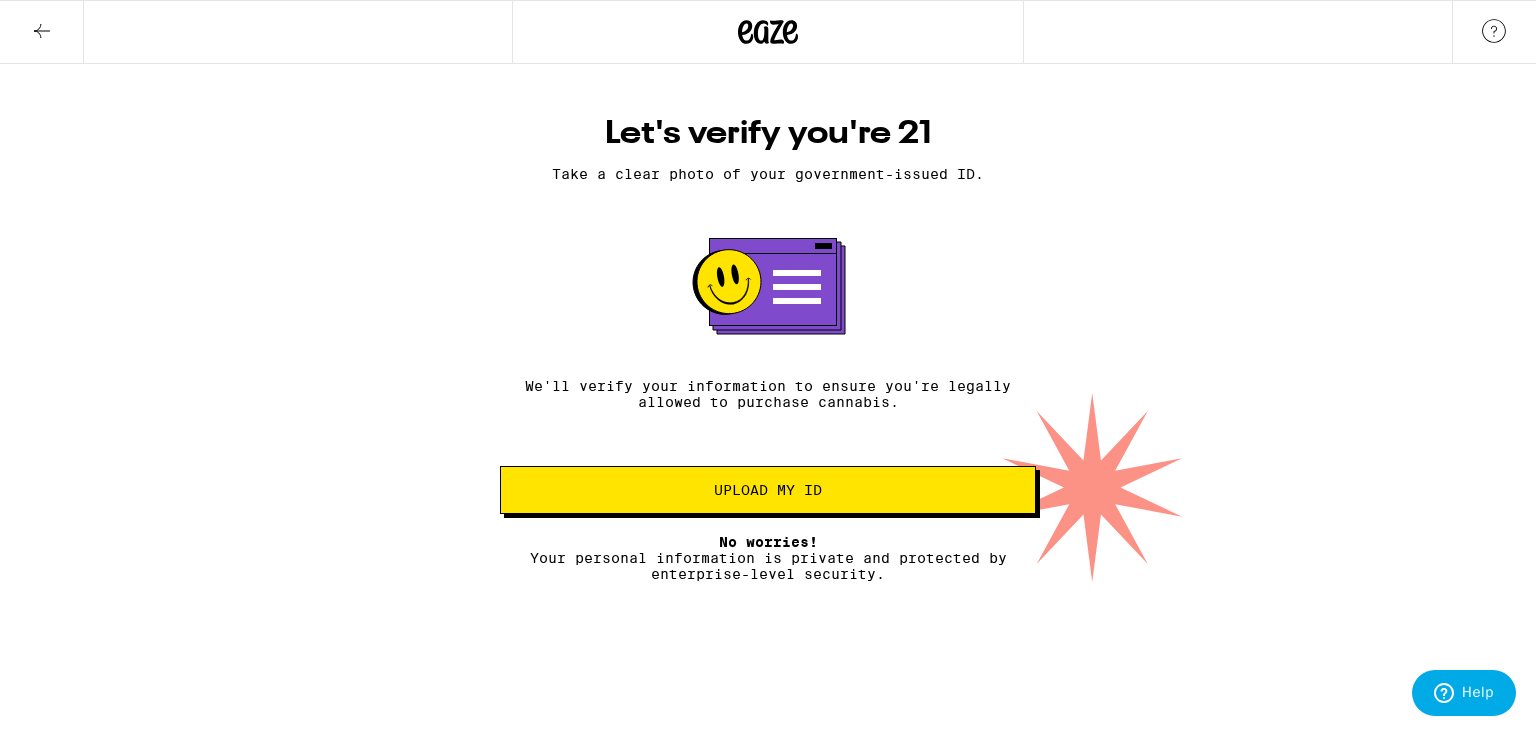 click 